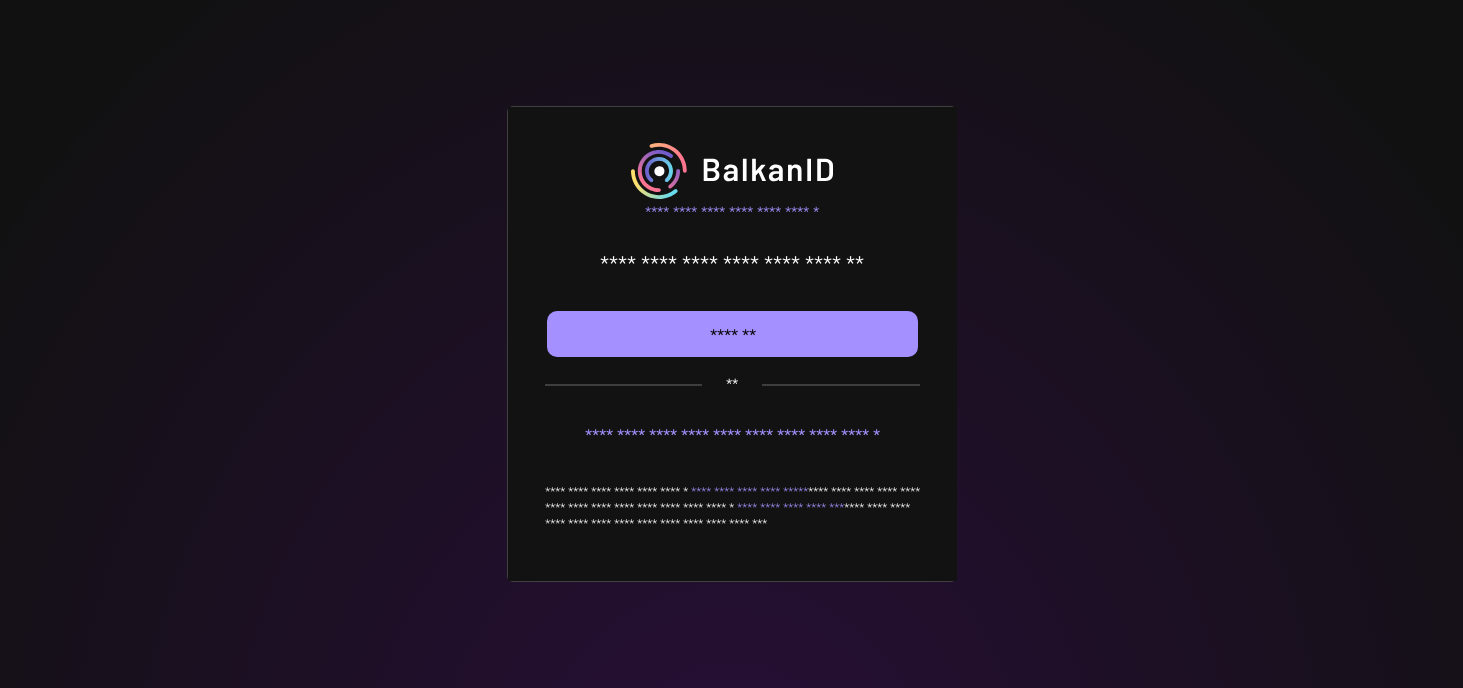 scroll, scrollTop: 0, scrollLeft: 0, axis: both 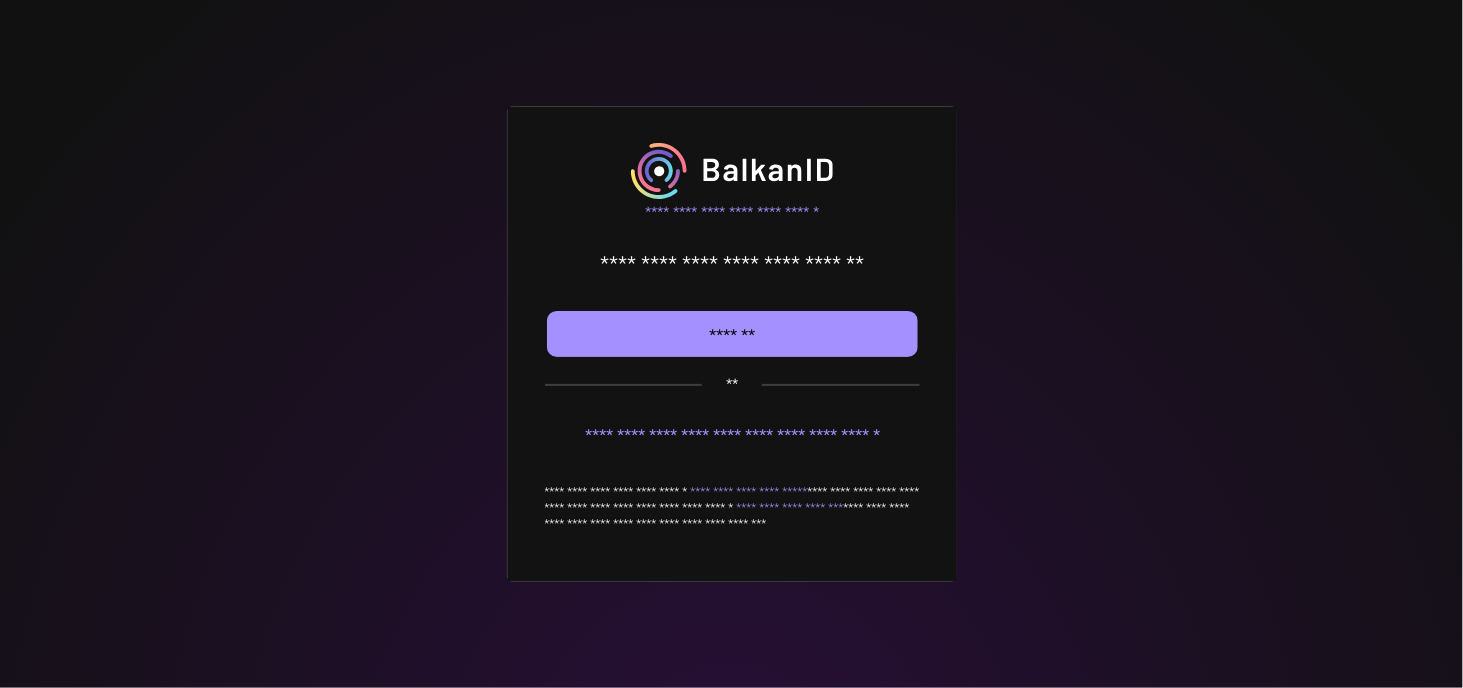 click on "*******" at bounding box center [732, 334] 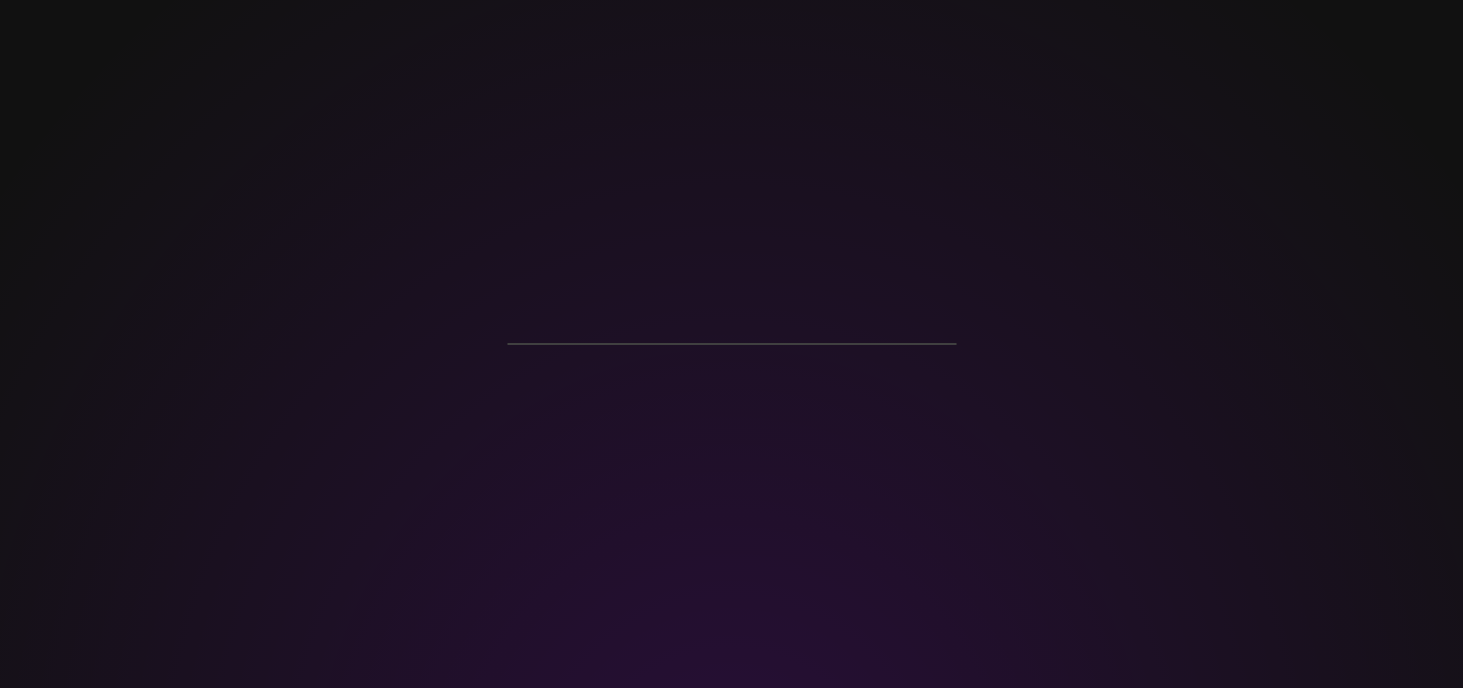 scroll, scrollTop: 0, scrollLeft: 0, axis: both 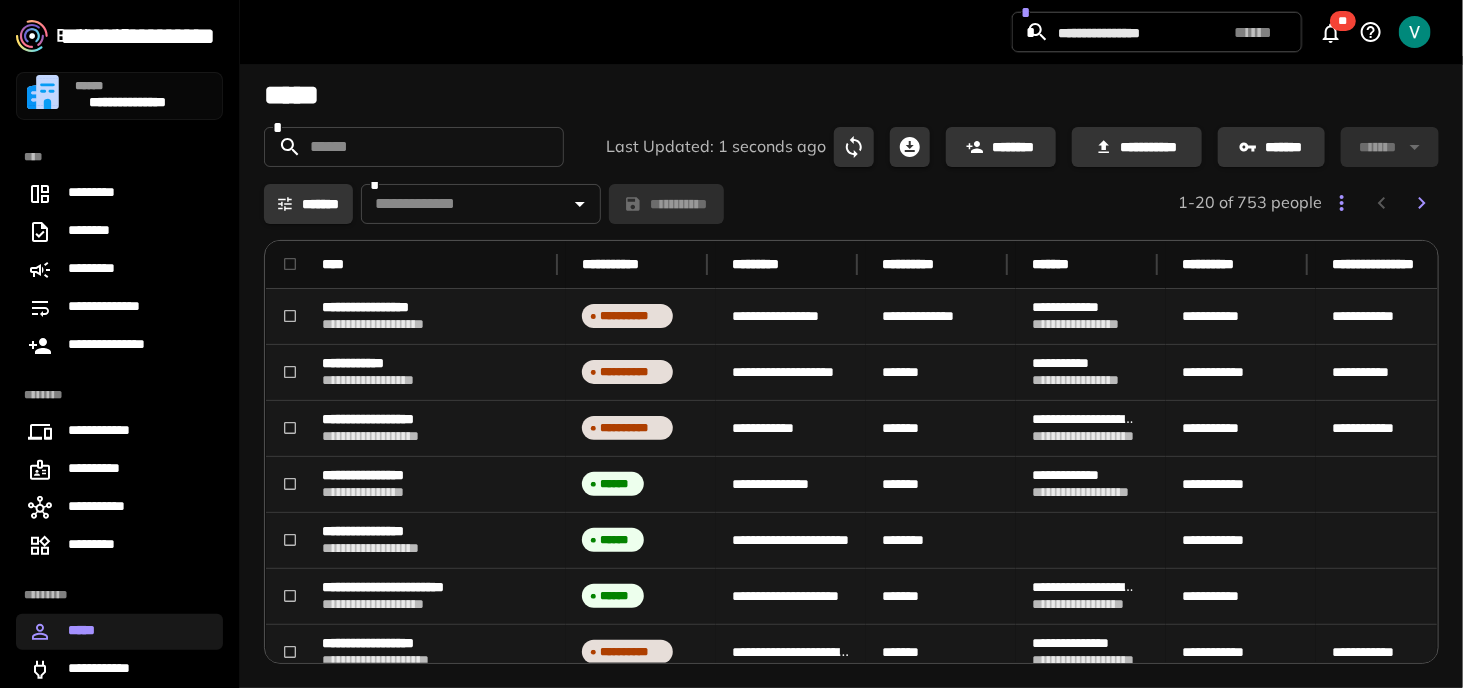 click at bounding box center (413, 147) 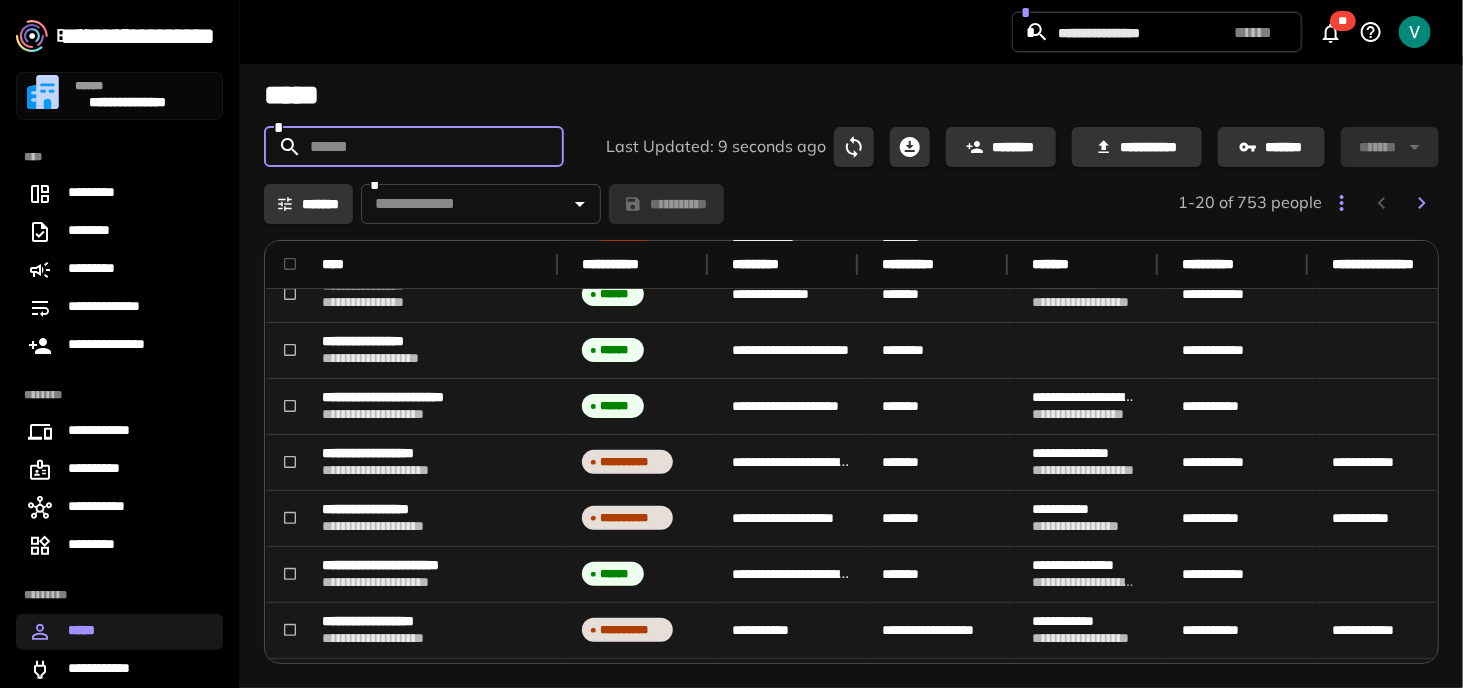 scroll, scrollTop: 200, scrollLeft: 0, axis: vertical 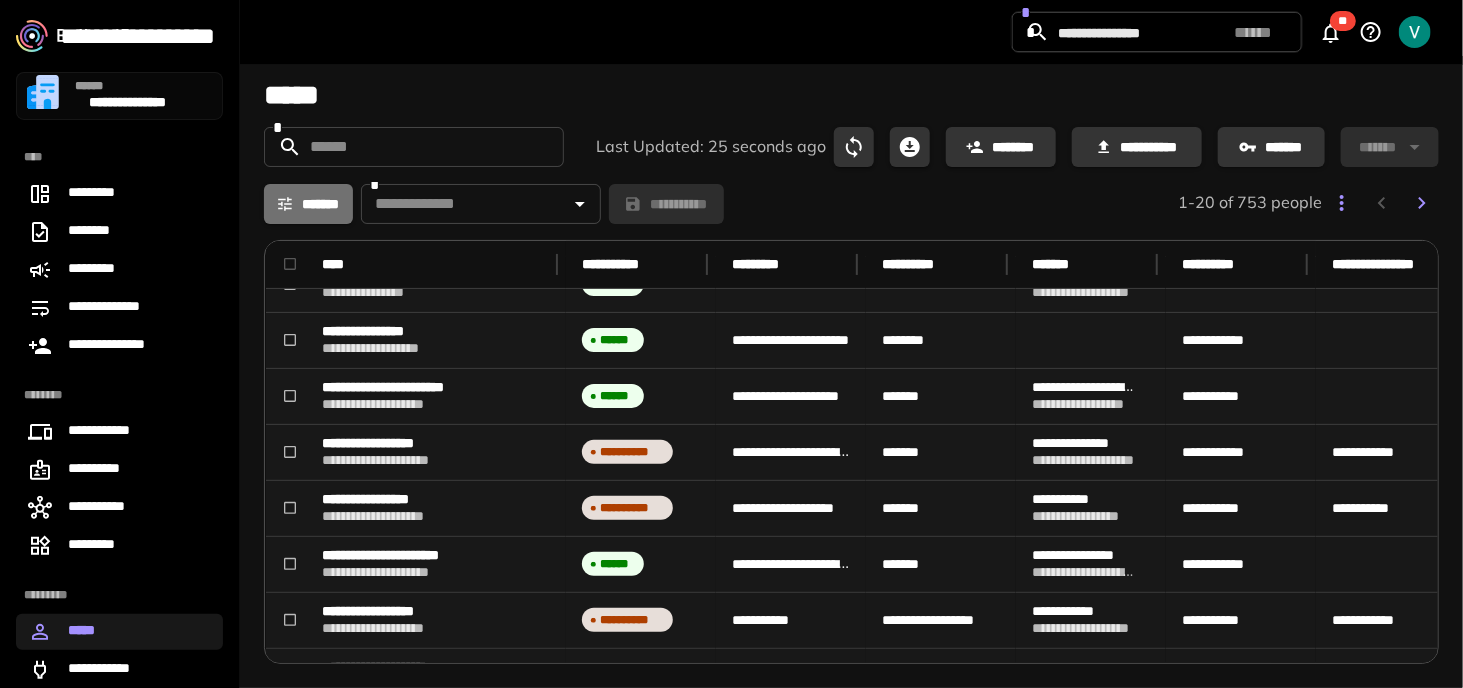 click on "*******" at bounding box center (308, 204) 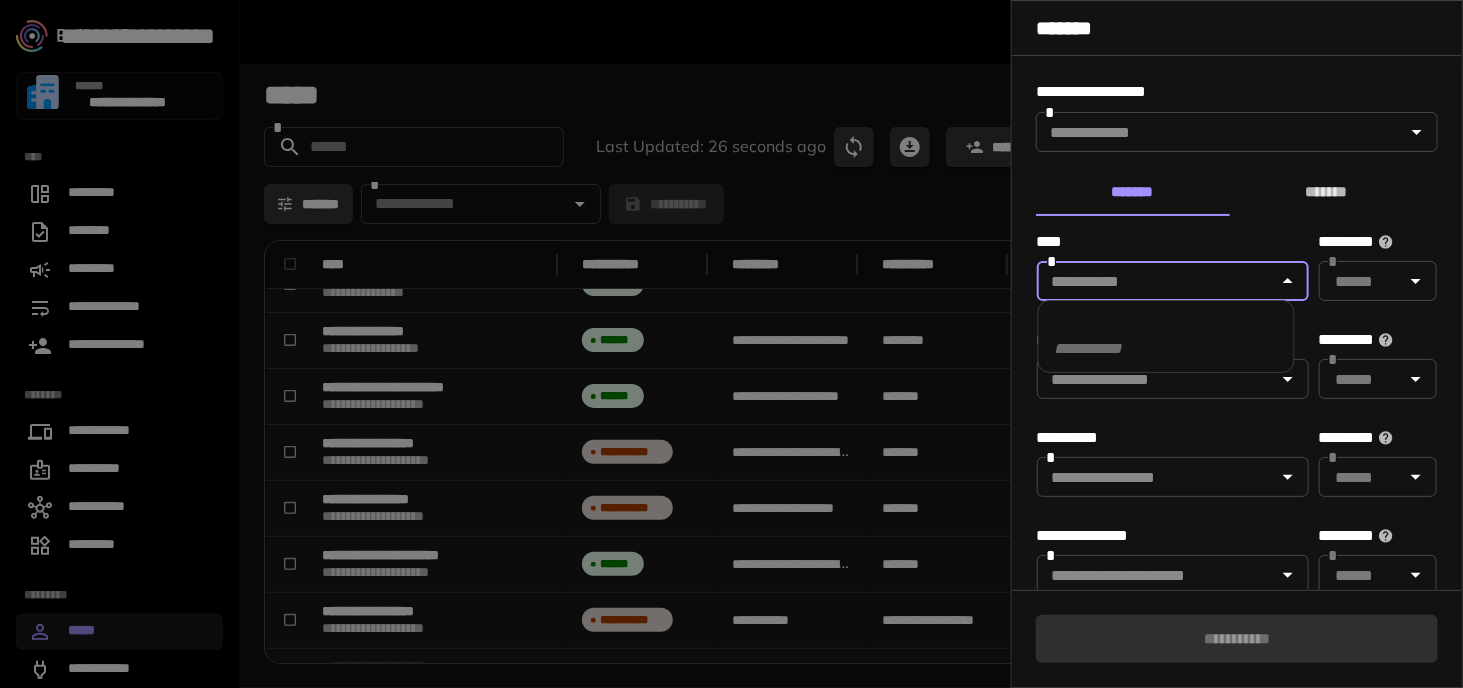 click at bounding box center (1156, 281) 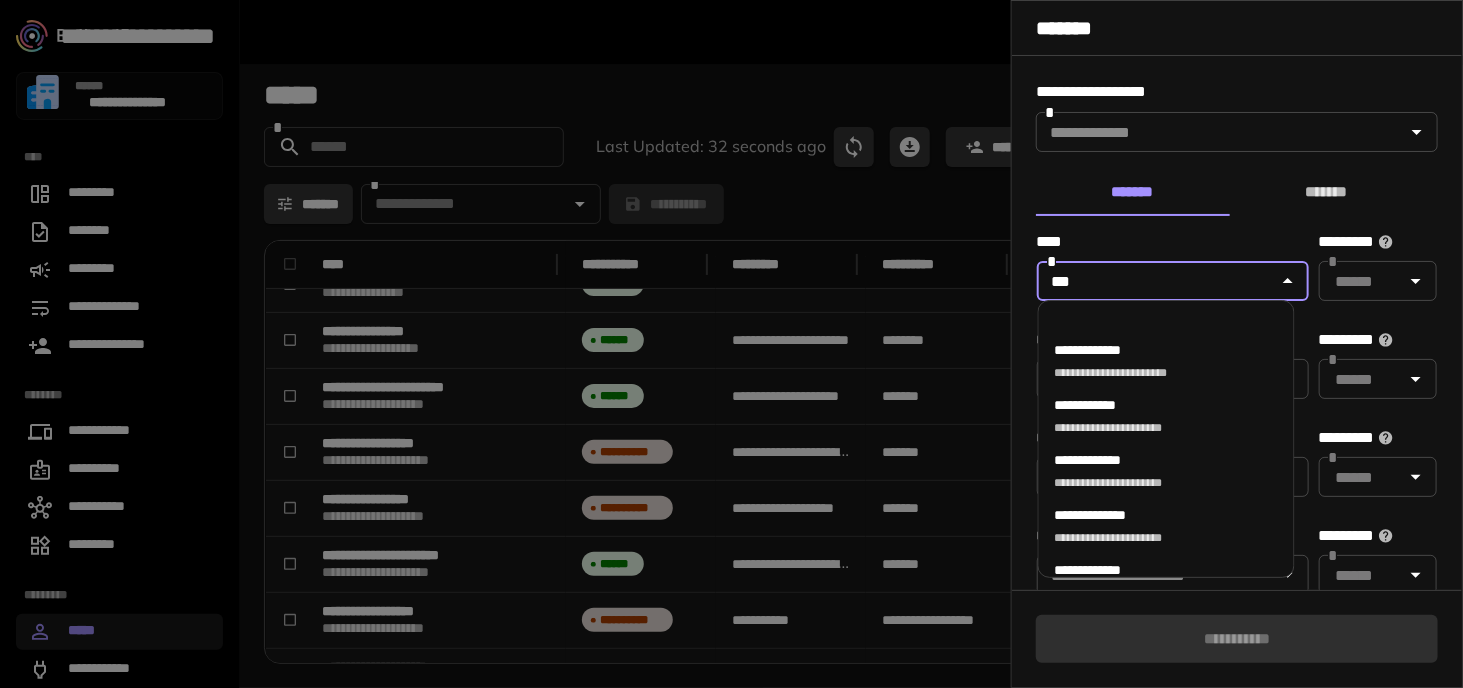 type on "****" 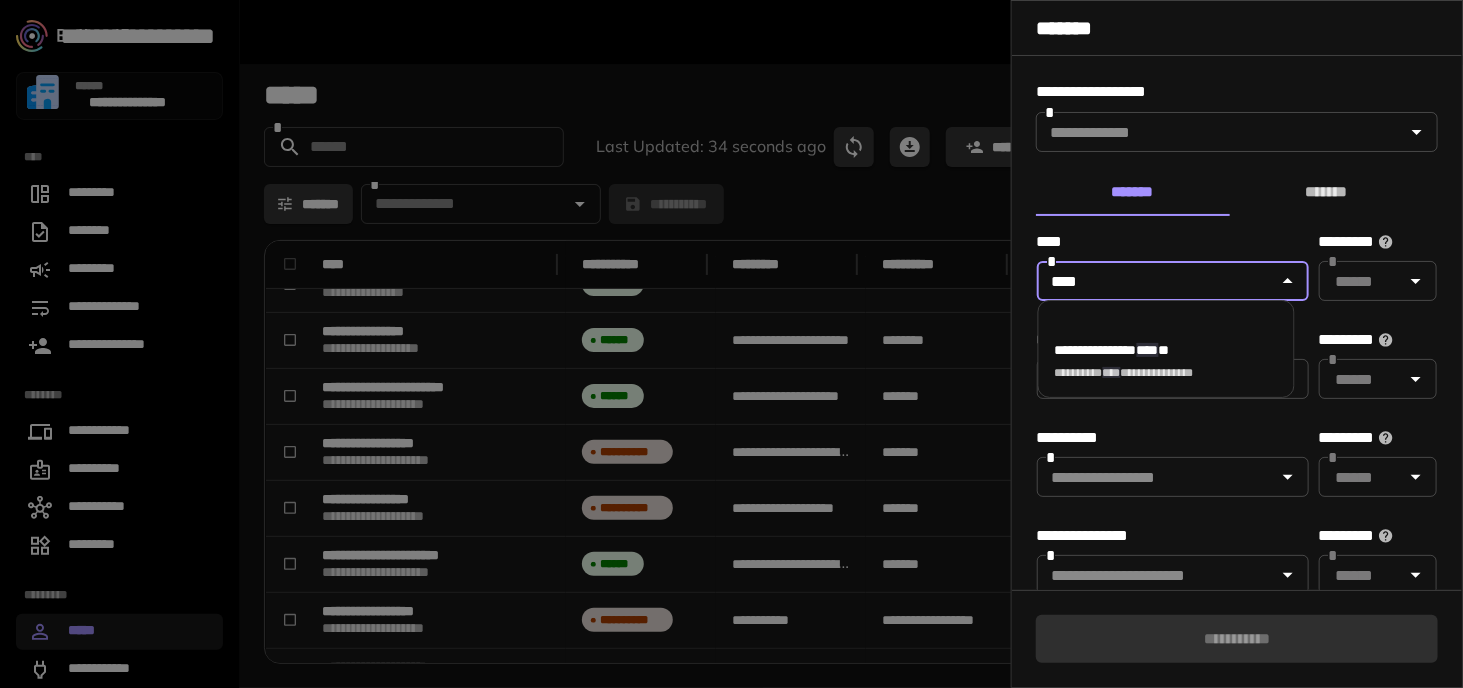 click on "**********" at bounding box center (1096, 350) 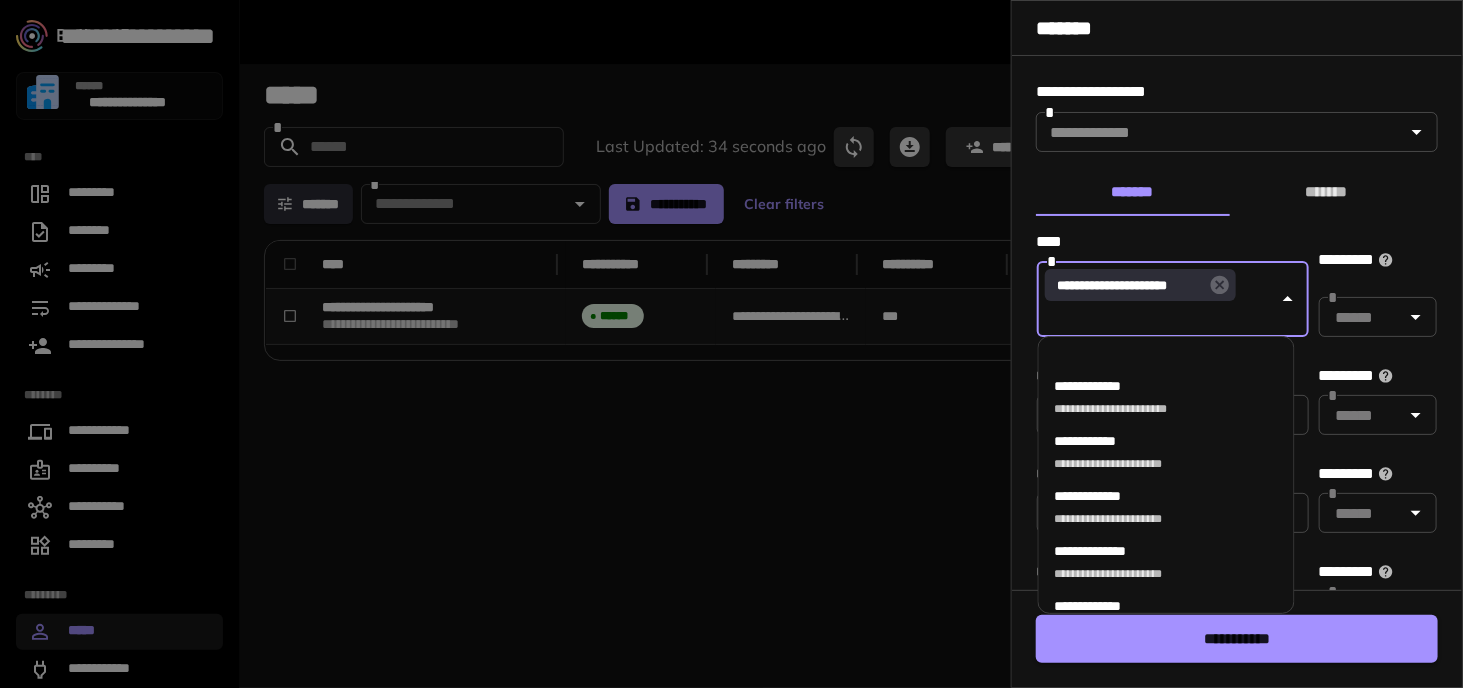 scroll, scrollTop: 0, scrollLeft: 0, axis: both 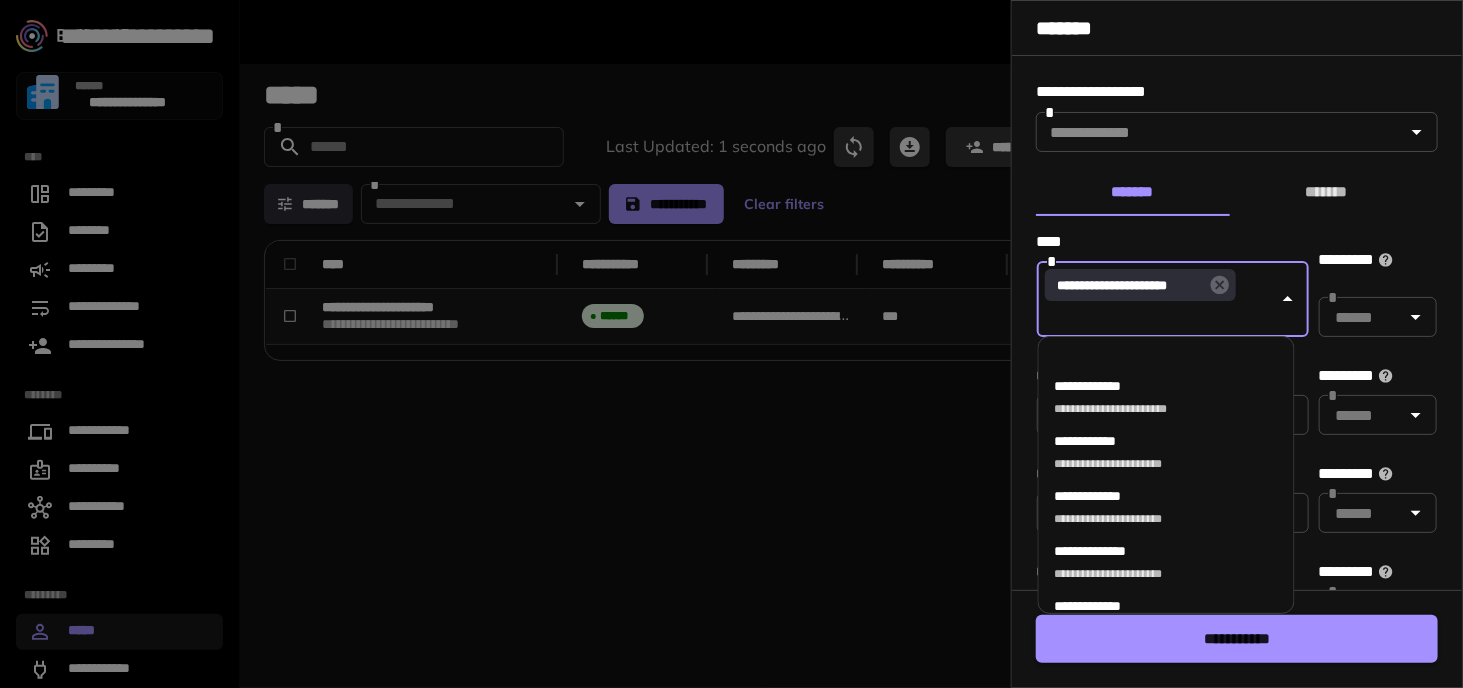 click on "**********" at bounding box center [1237, 639] 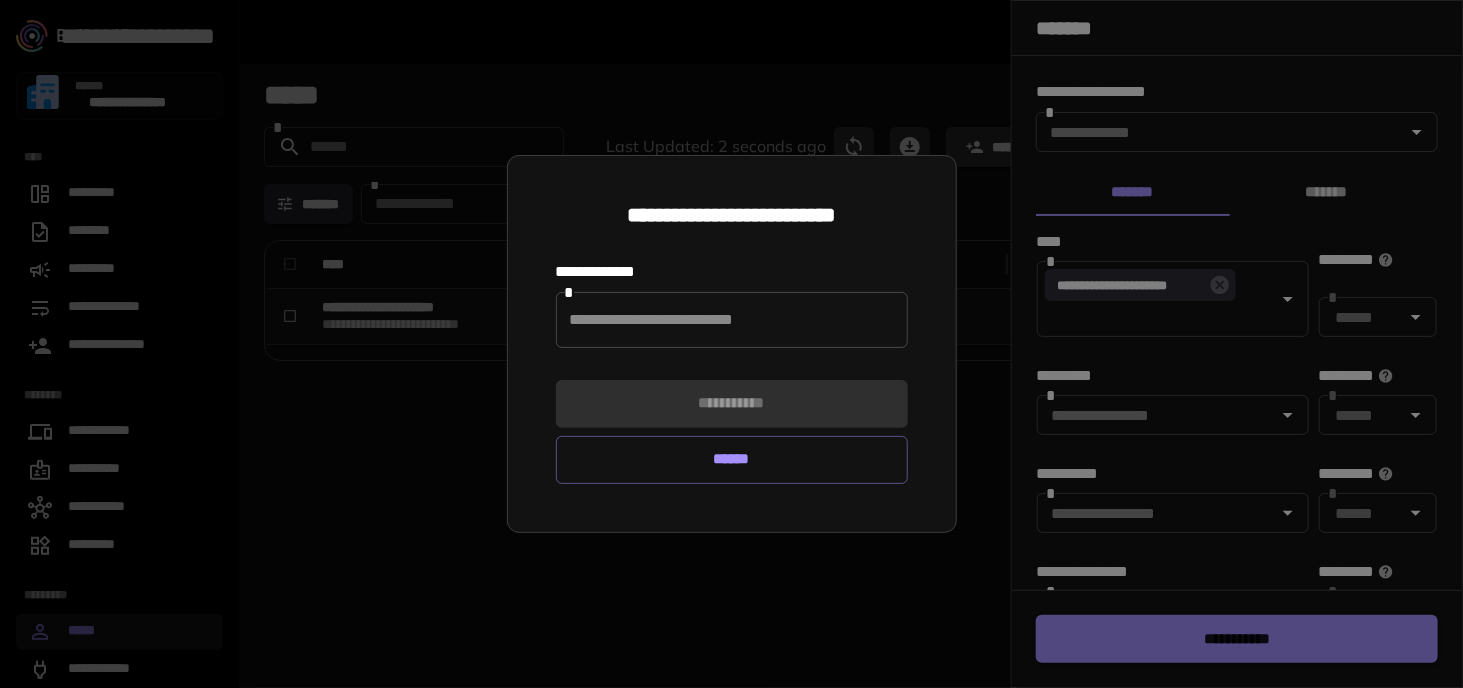 click on "******" at bounding box center [732, 460] 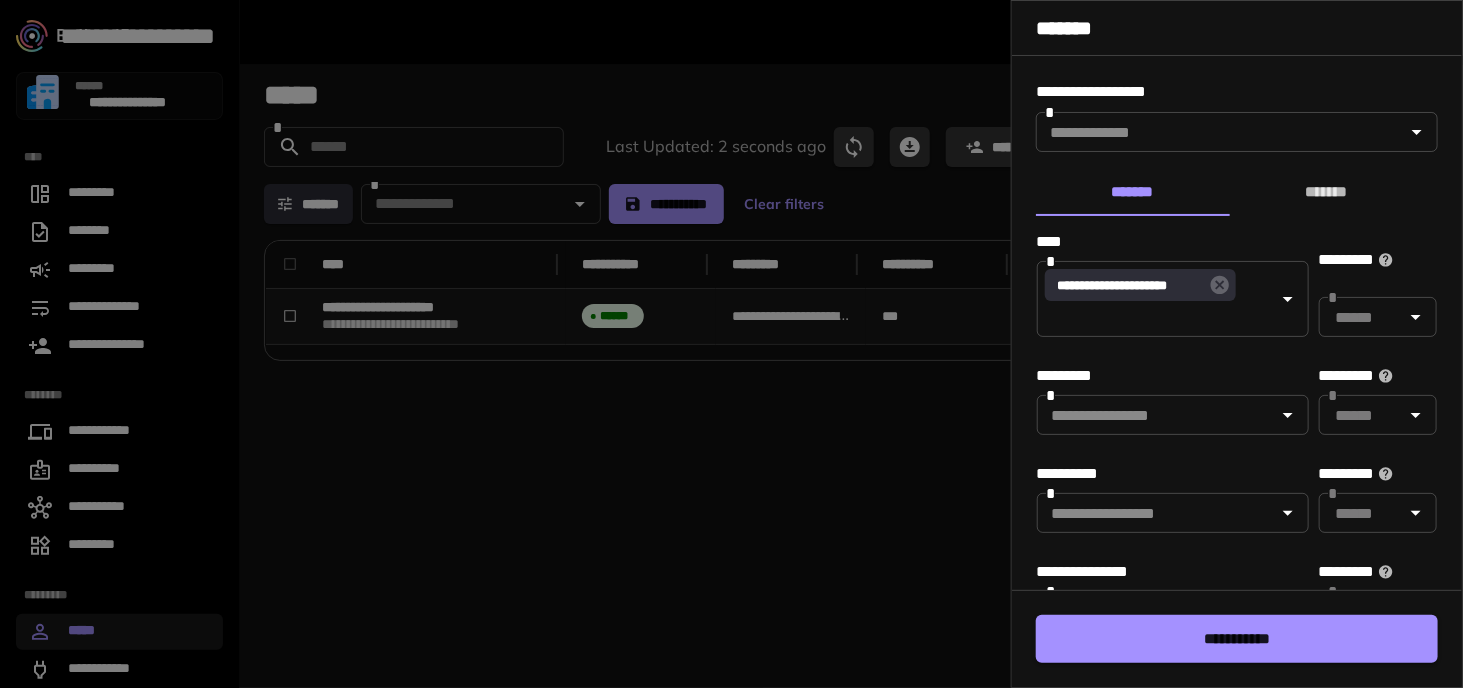 click at bounding box center (731, 344) 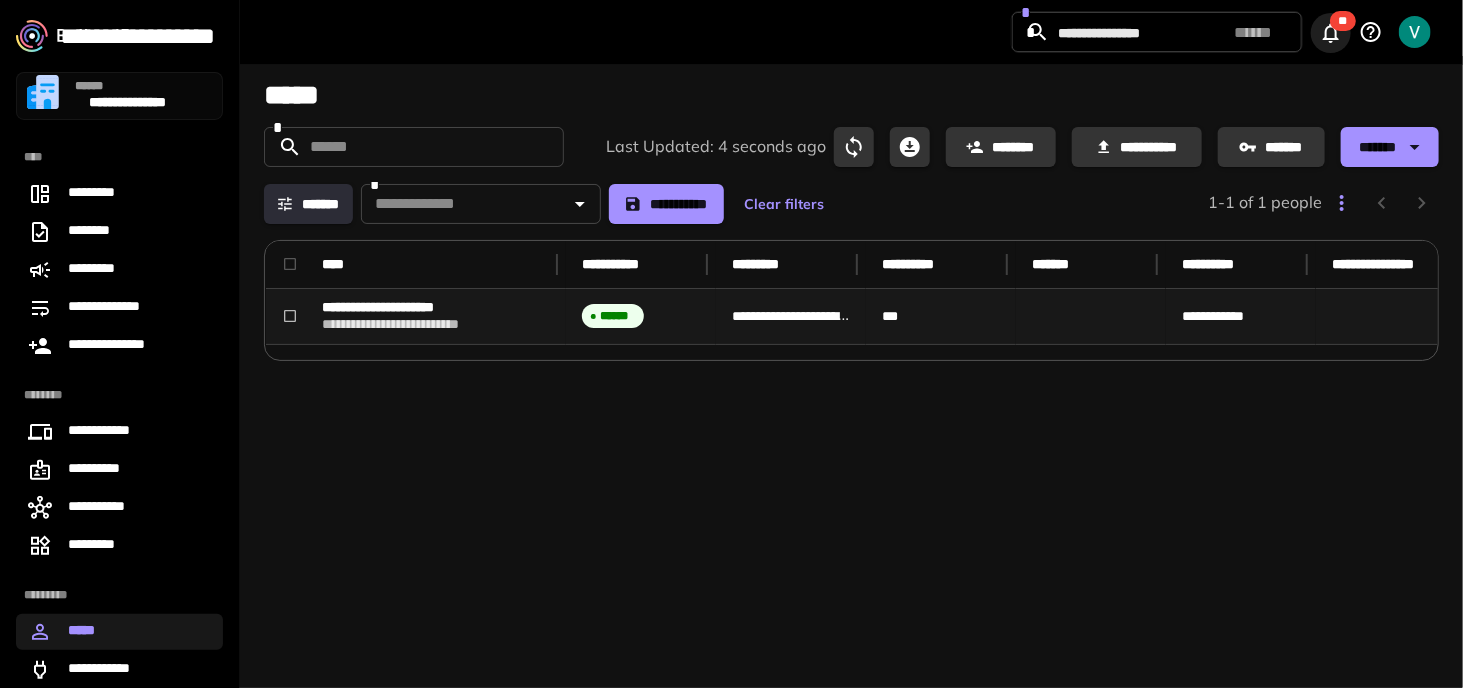 click 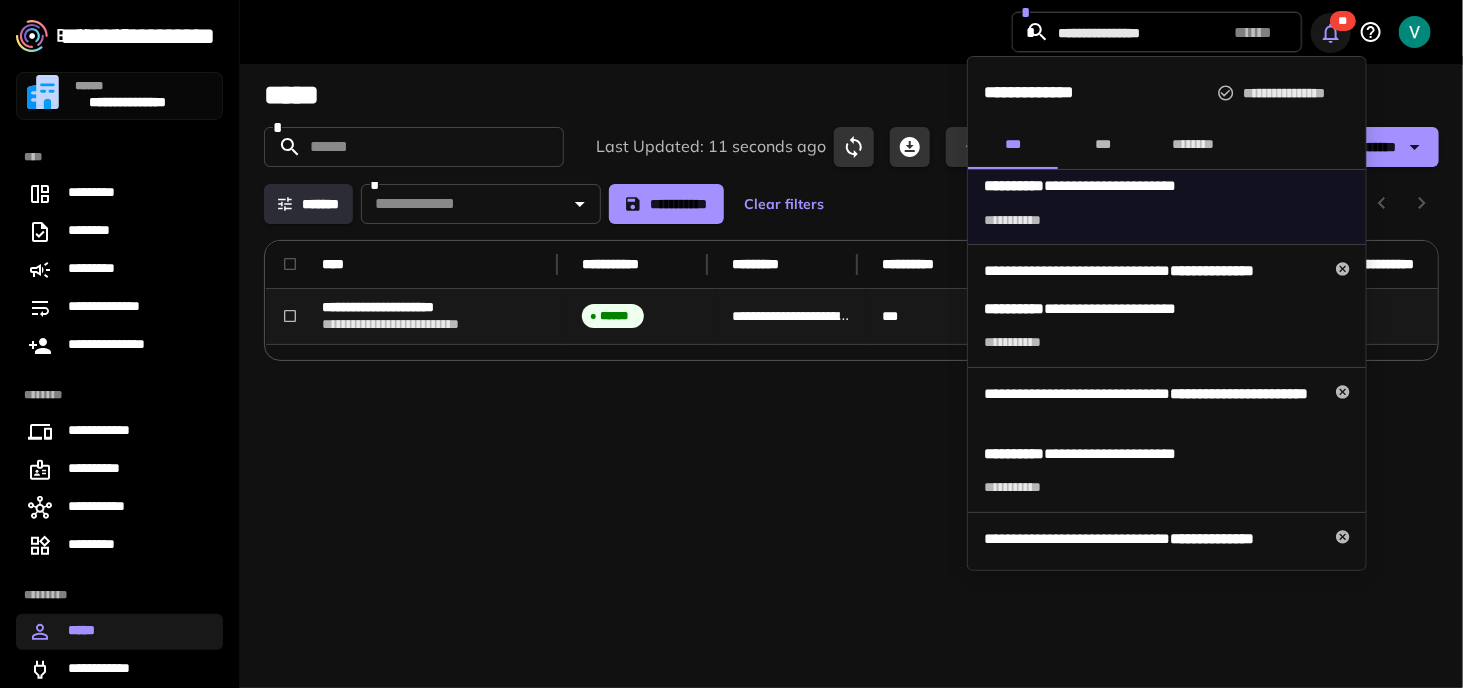 scroll, scrollTop: 200, scrollLeft: 0, axis: vertical 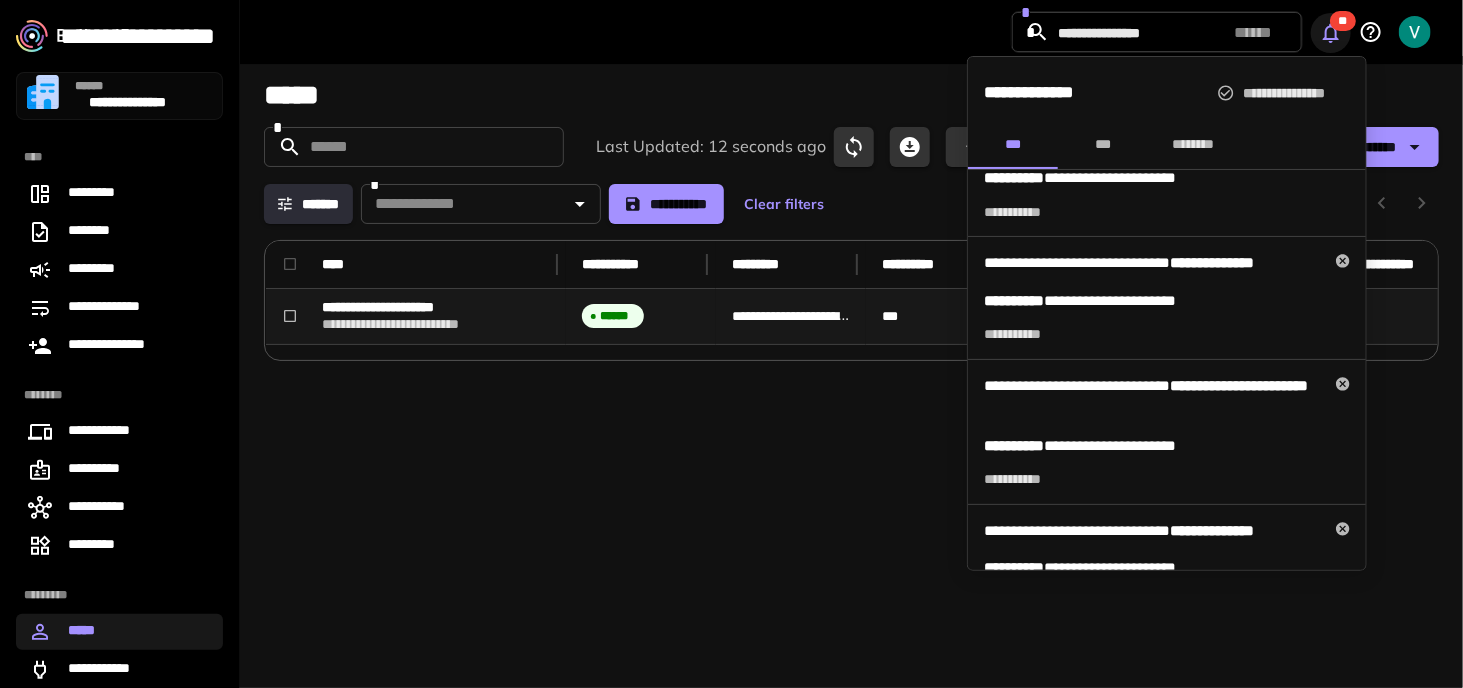 click at bounding box center (731, 344) 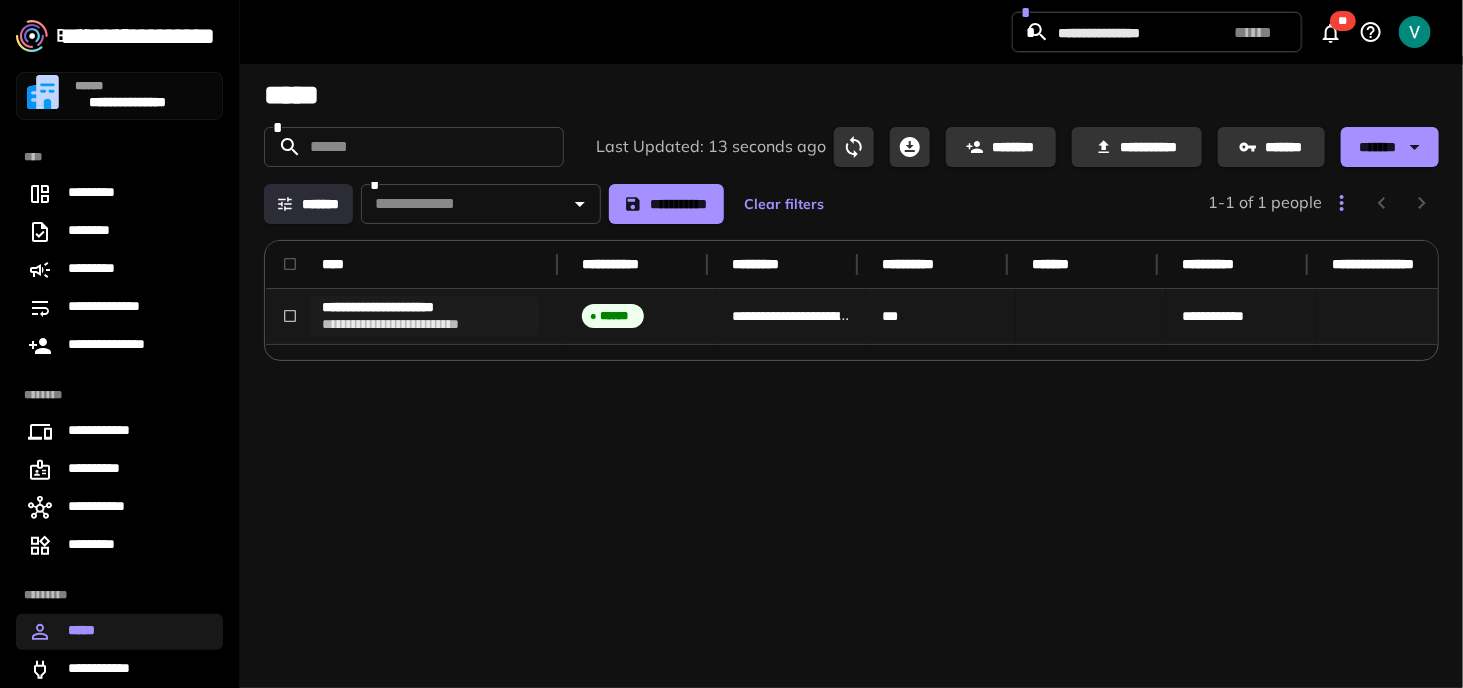 click on "**********" at bounding box center (424, 316) 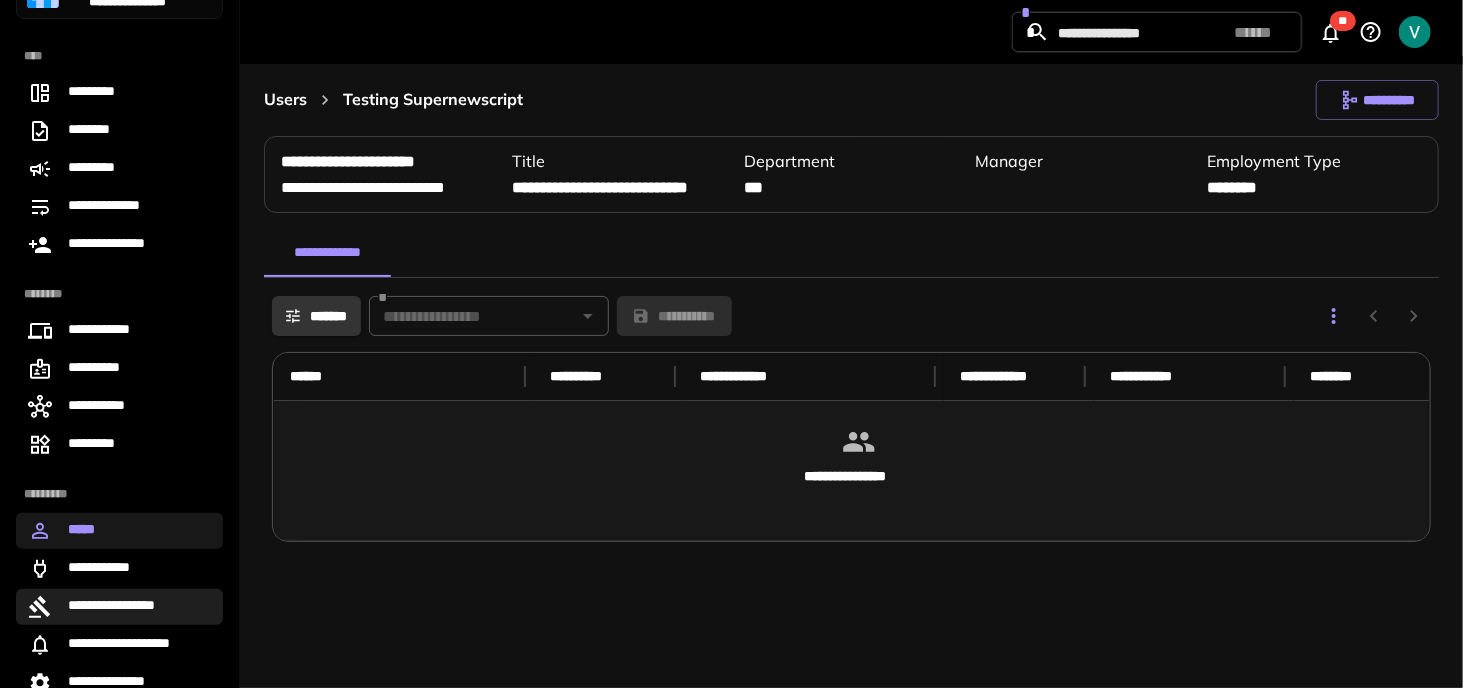 scroll, scrollTop: 114, scrollLeft: 0, axis: vertical 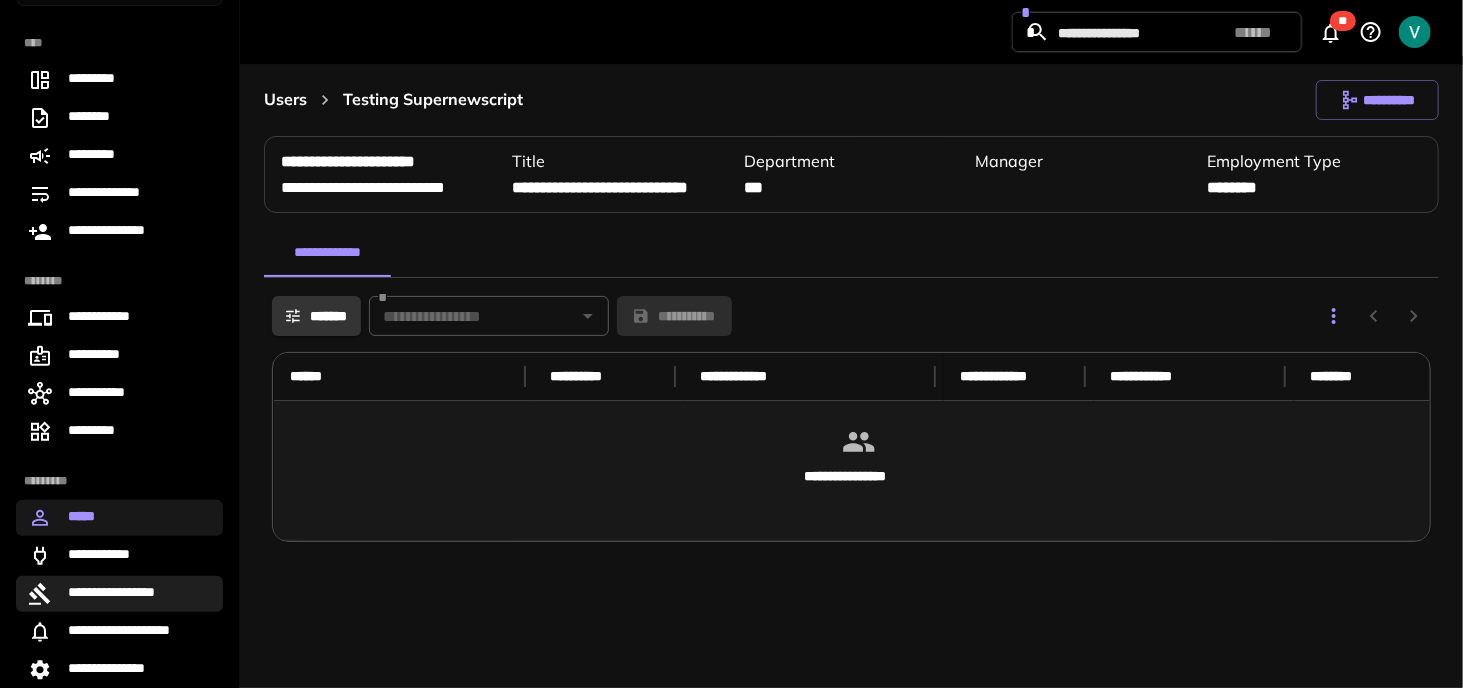 click on "**********" at bounding box center [125, 594] 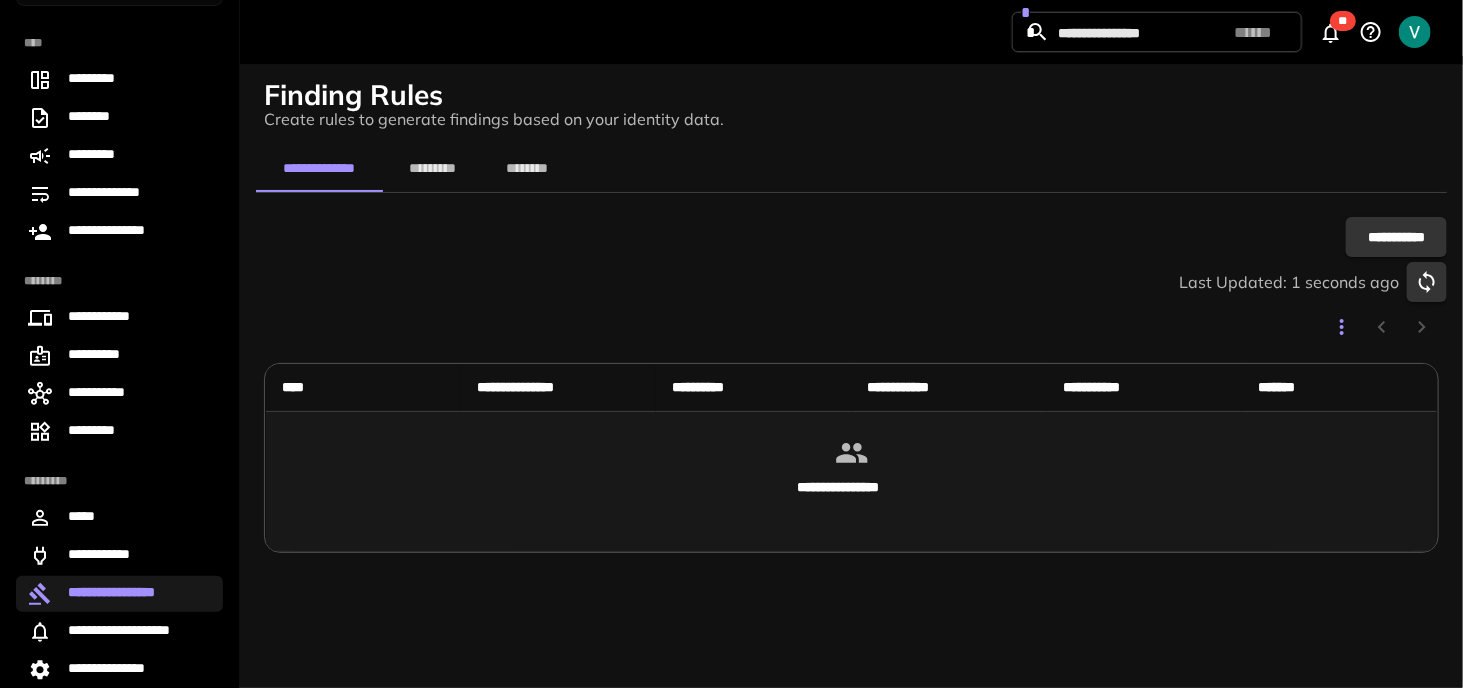 click on "*********" at bounding box center [432, 168] 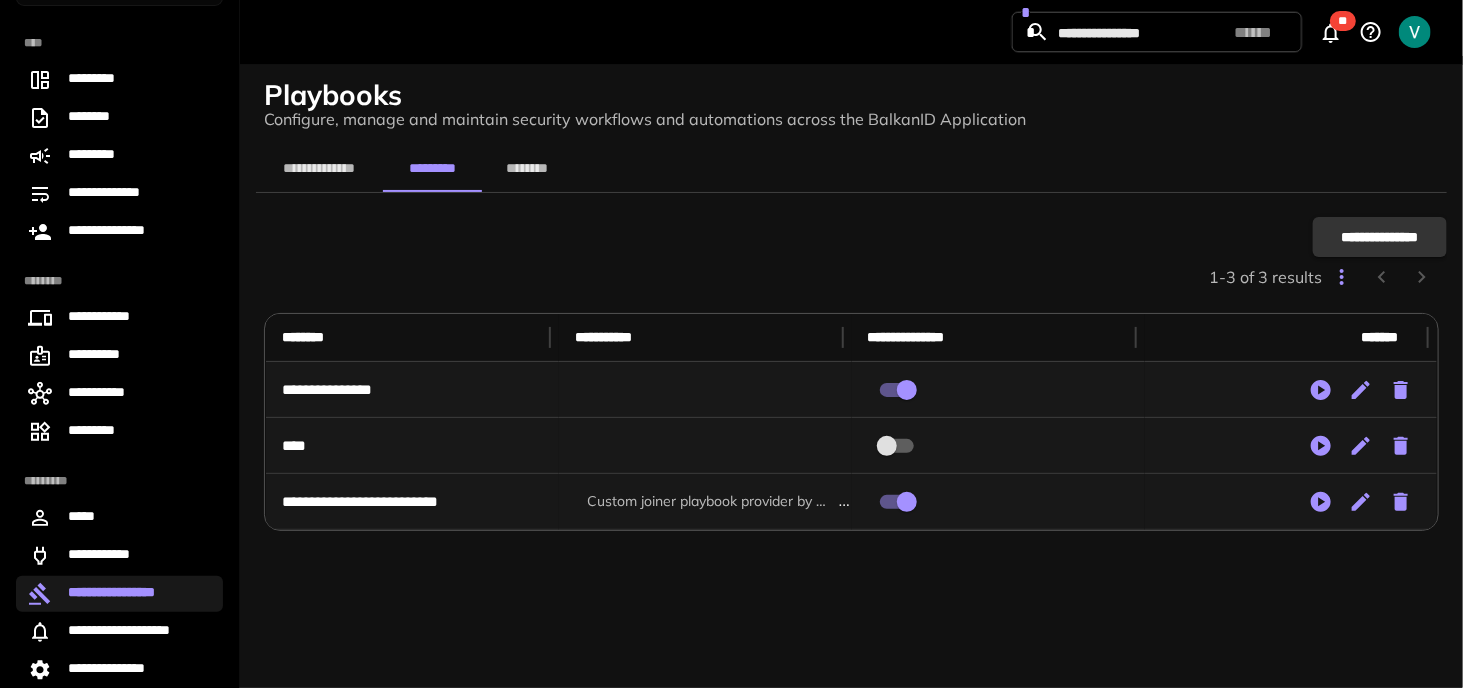 click on "Custom joiner playbook provider by BalkanID" at bounding box center [707, 501] 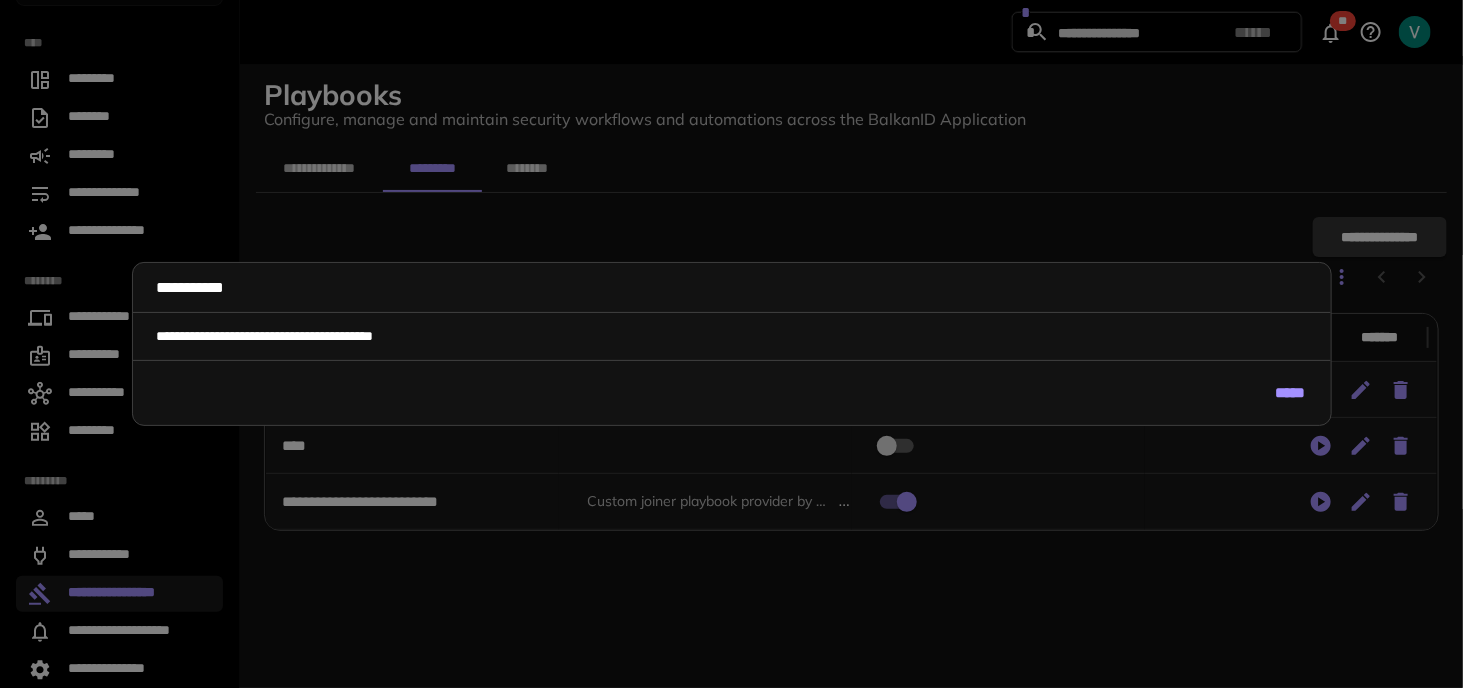 click on "**********" at bounding box center (731, 344) 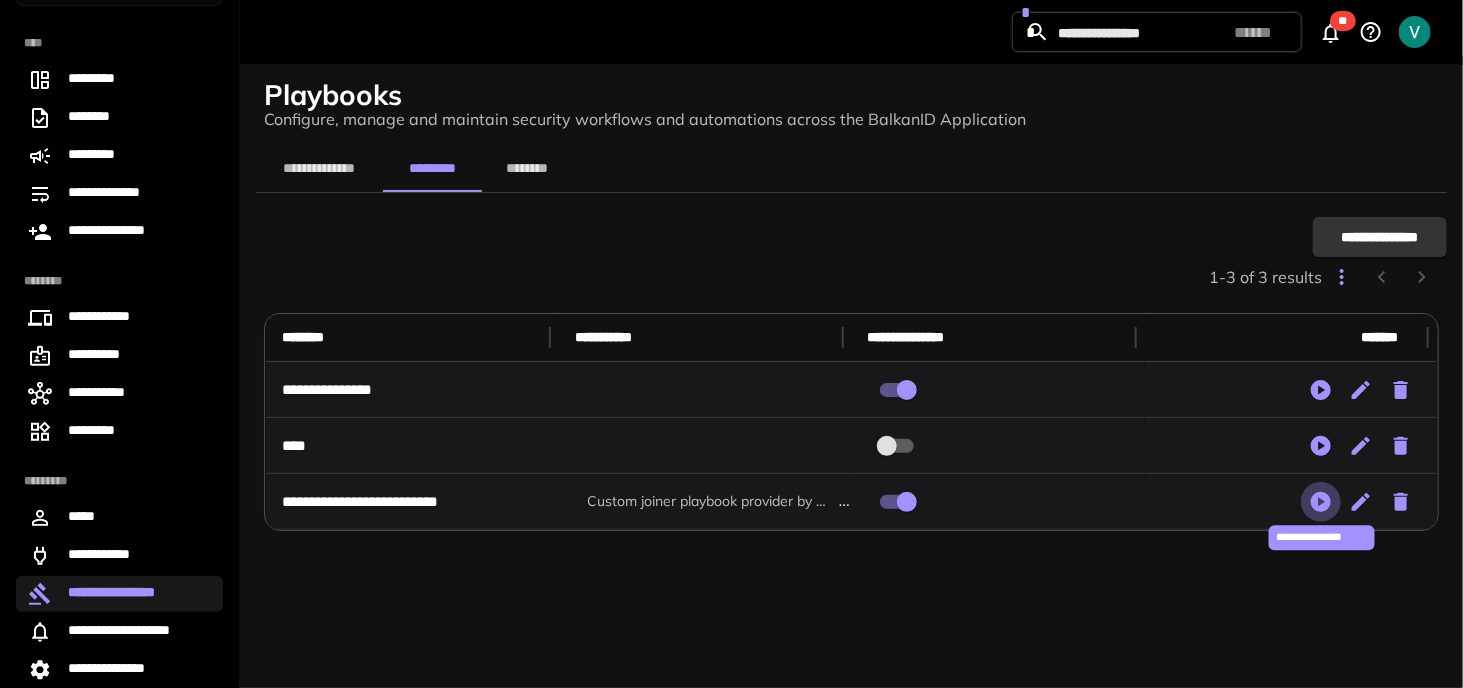 click 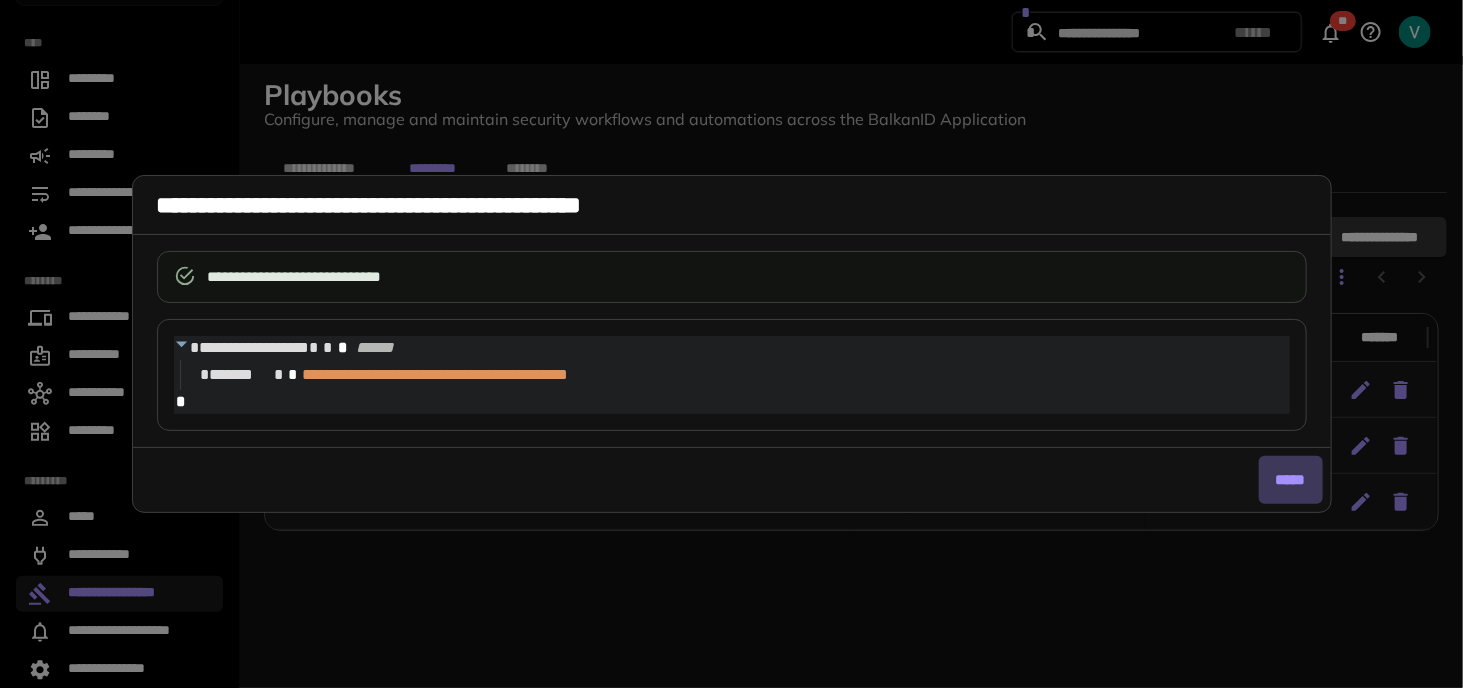 click on "*****" at bounding box center [1291, 480] 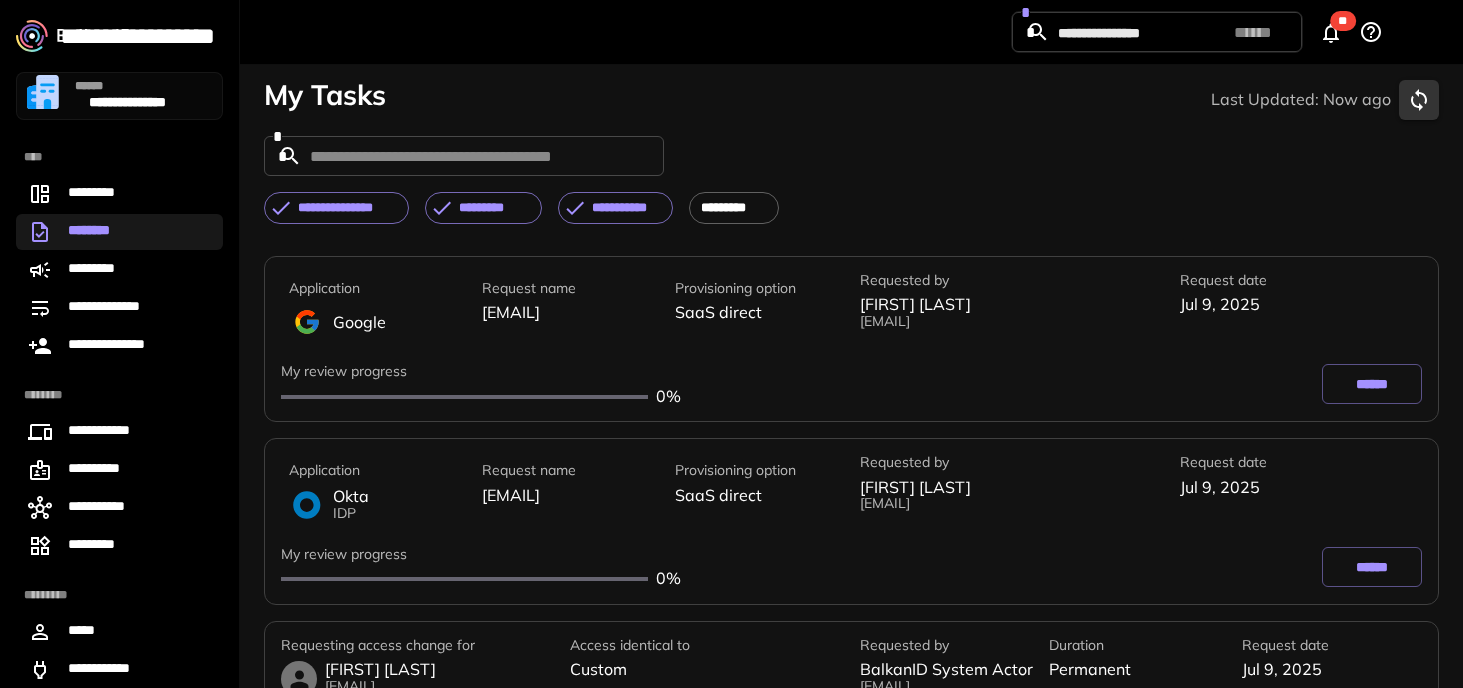 scroll, scrollTop: 0, scrollLeft: 0, axis: both 